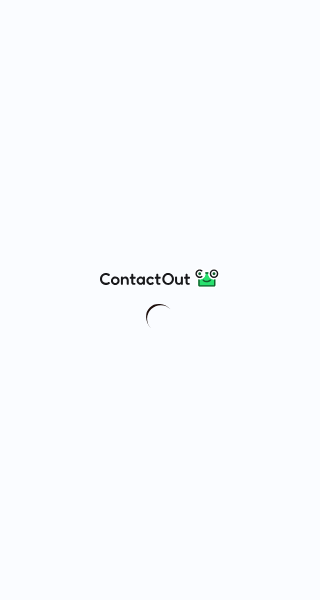 scroll, scrollTop: 0, scrollLeft: 0, axis: both 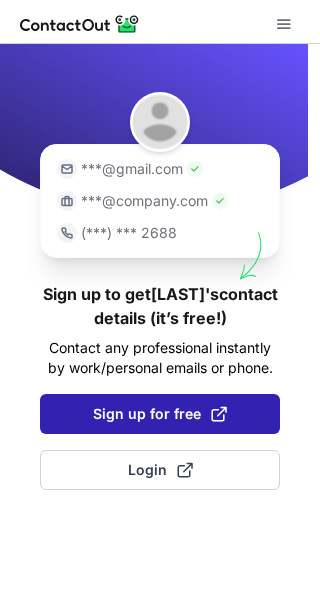 click on "Sign up for free" at bounding box center (160, 414) 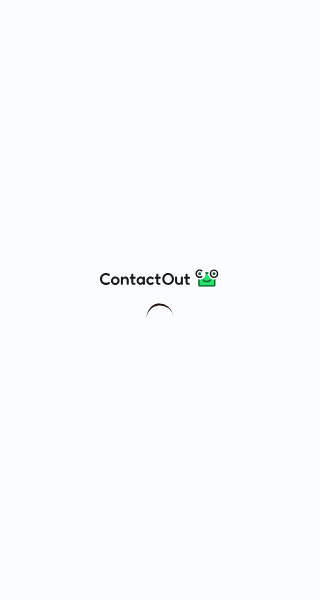scroll, scrollTop: 0, scrollLeft: 0, axis: both 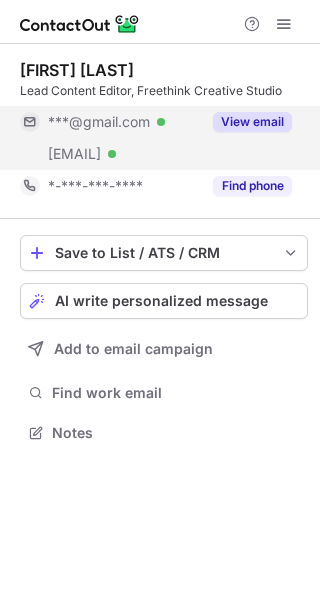 click on "View email" at bounding box center (252, 122) 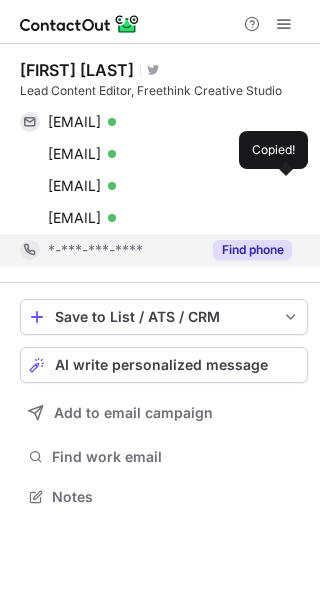 scroll, scrollTop: 10, scrollLeft: 10, axis: both 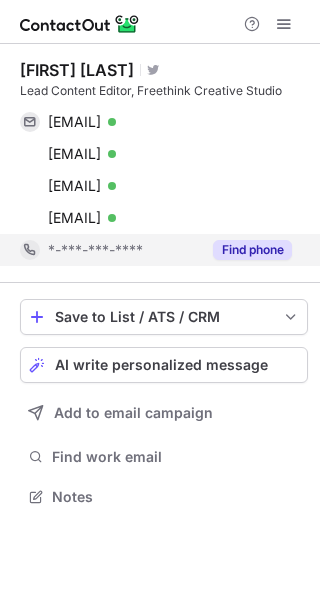 click on "Find phone" at bounding box center (252, 250) 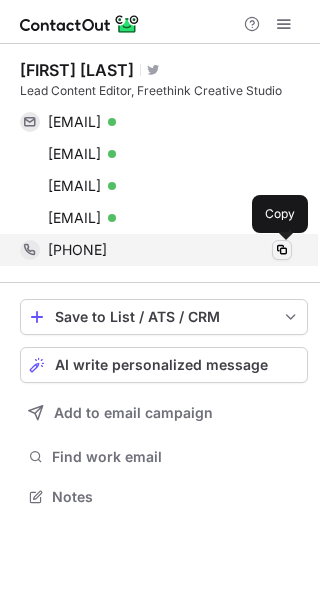 click at bounding box center [282, 250] 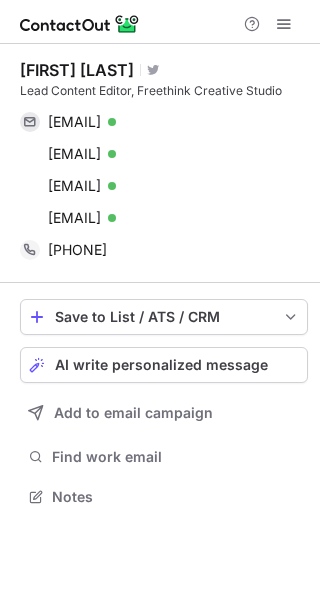 type 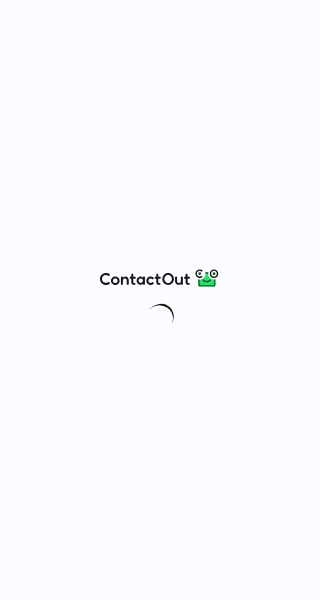 scroll, scrollTop: 0, scrollLeft: 0, axis: both 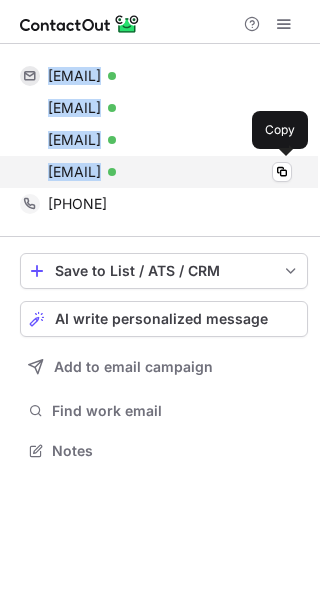copy on "leecwalker@gmail.com Verified Copy leehelland@gmail.com Verified Copy lee@precisionnutrition.com Verified Copy lee.helland@freethink.com" 